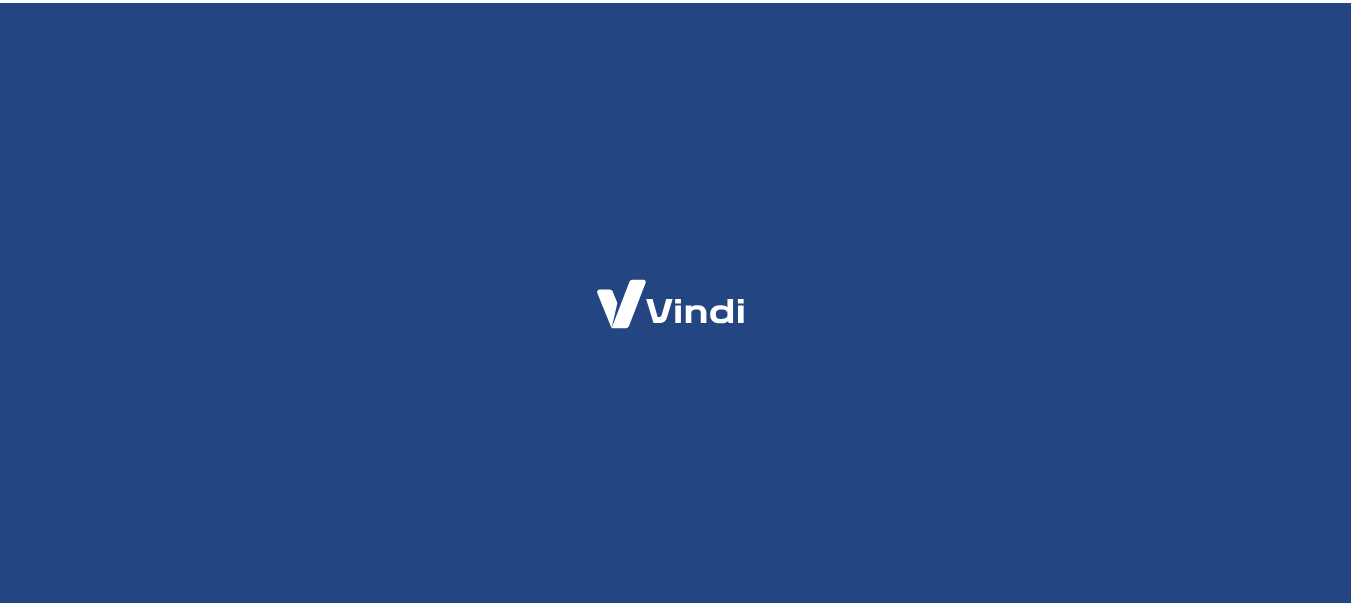 scroll, scrollTop: 0, scrollLeft: 0, axis: both 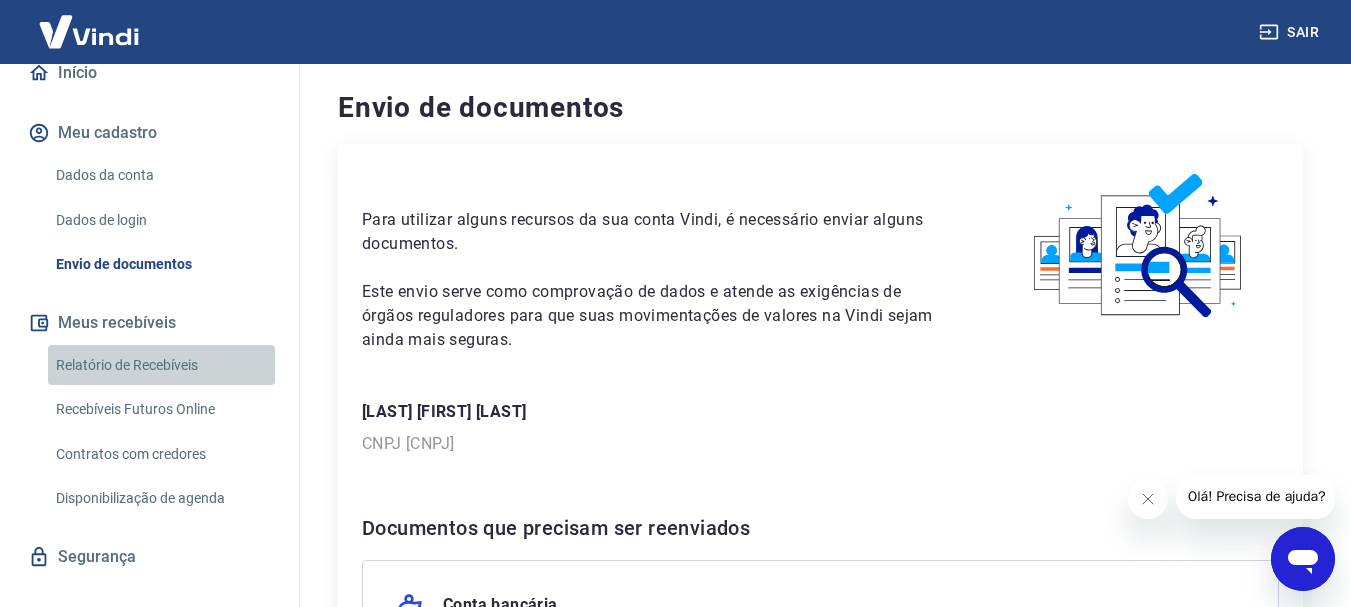click on "Relatório de Recebíveis" at bounding box center (161, 365) 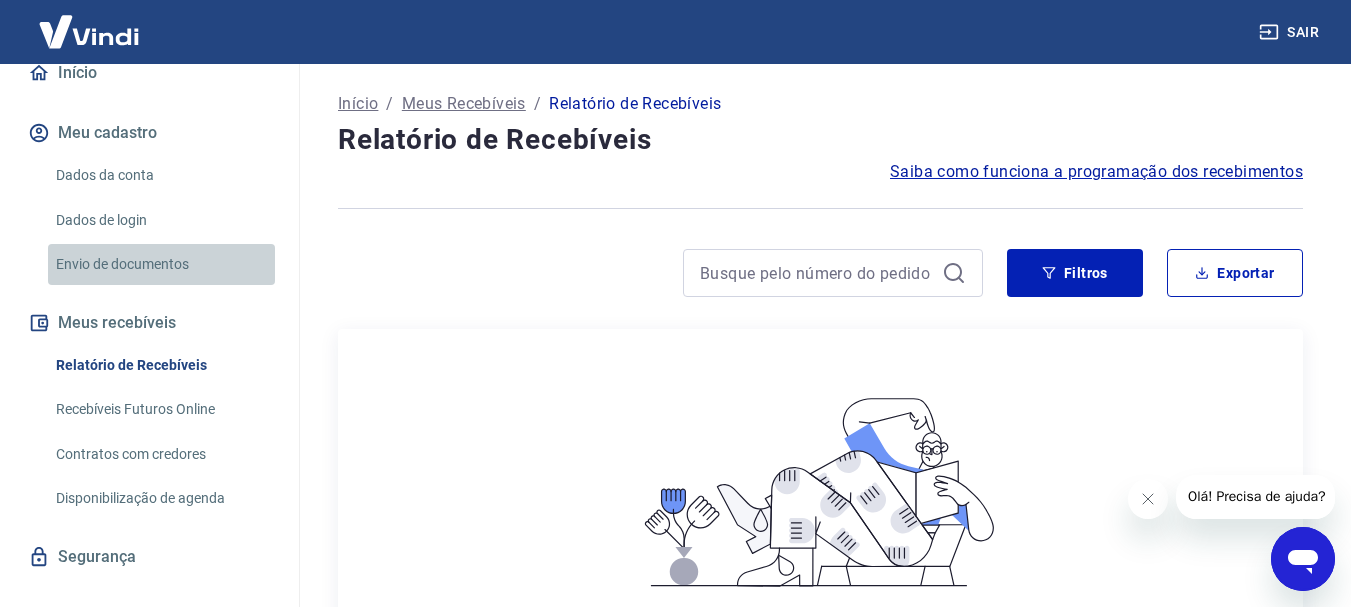 click on "Envio de documentos" at bounding box center [161, 264] 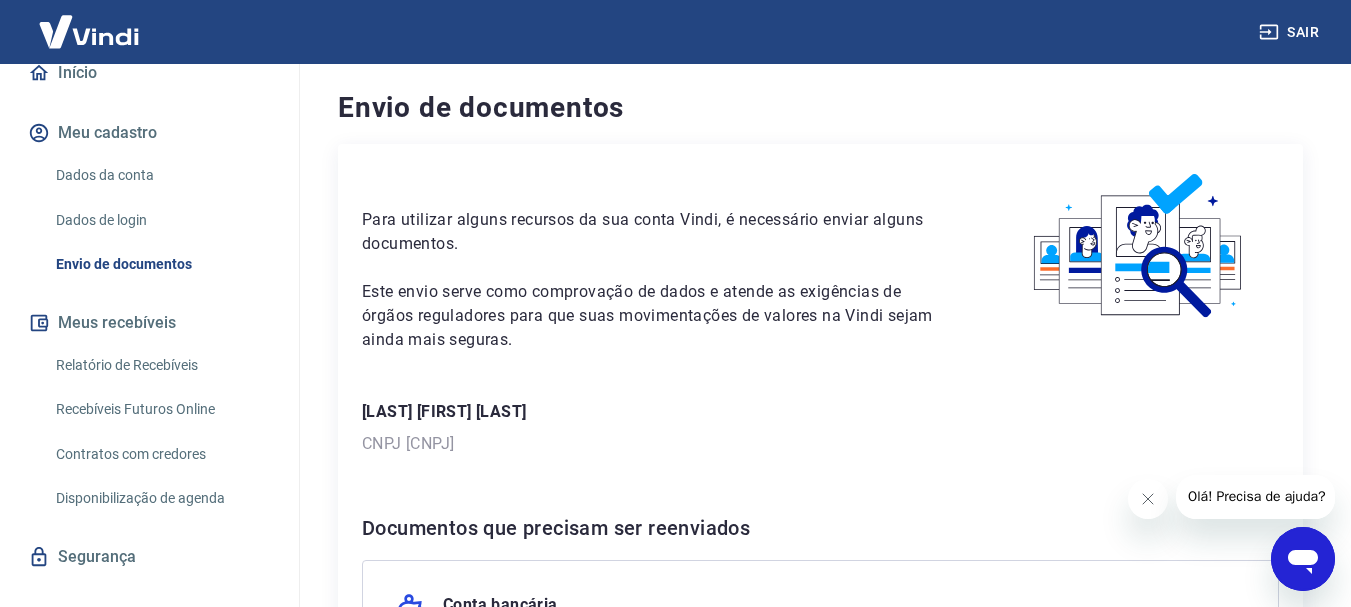 scroll, scrollTop: 400, scrollLeft: 0, axis: vertical 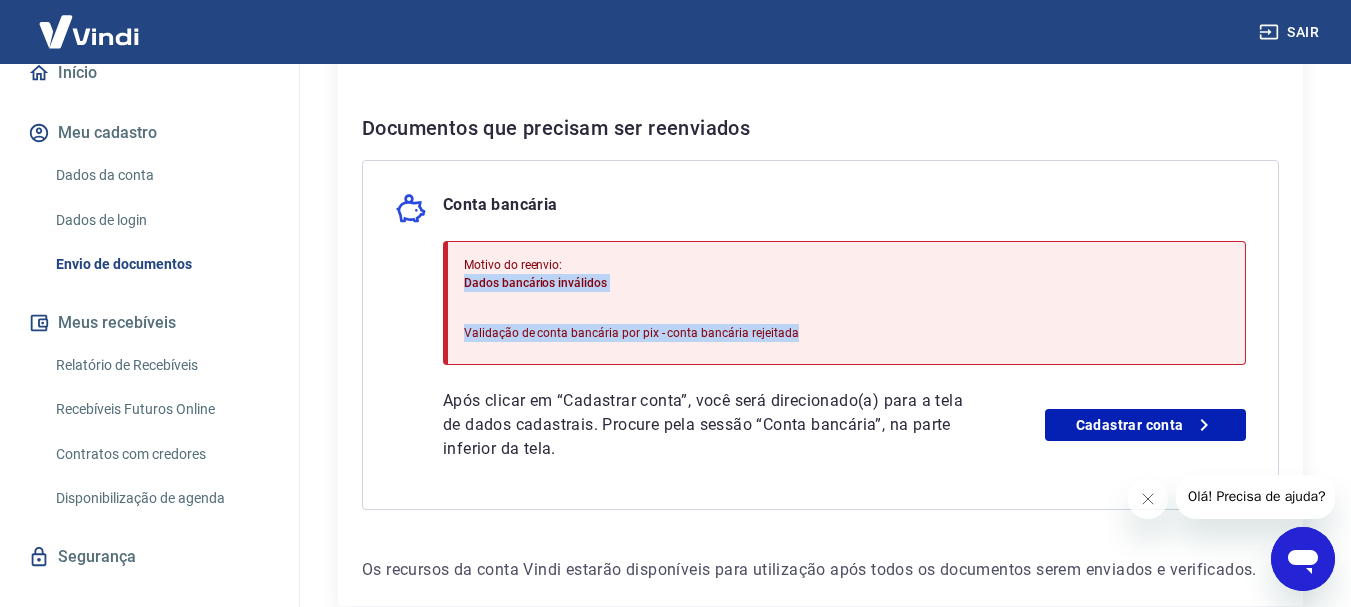 drag, startPoint x: 469, startPoint y: 285, endPoint x: 814, endPoint y: 326, distance: 347.4277 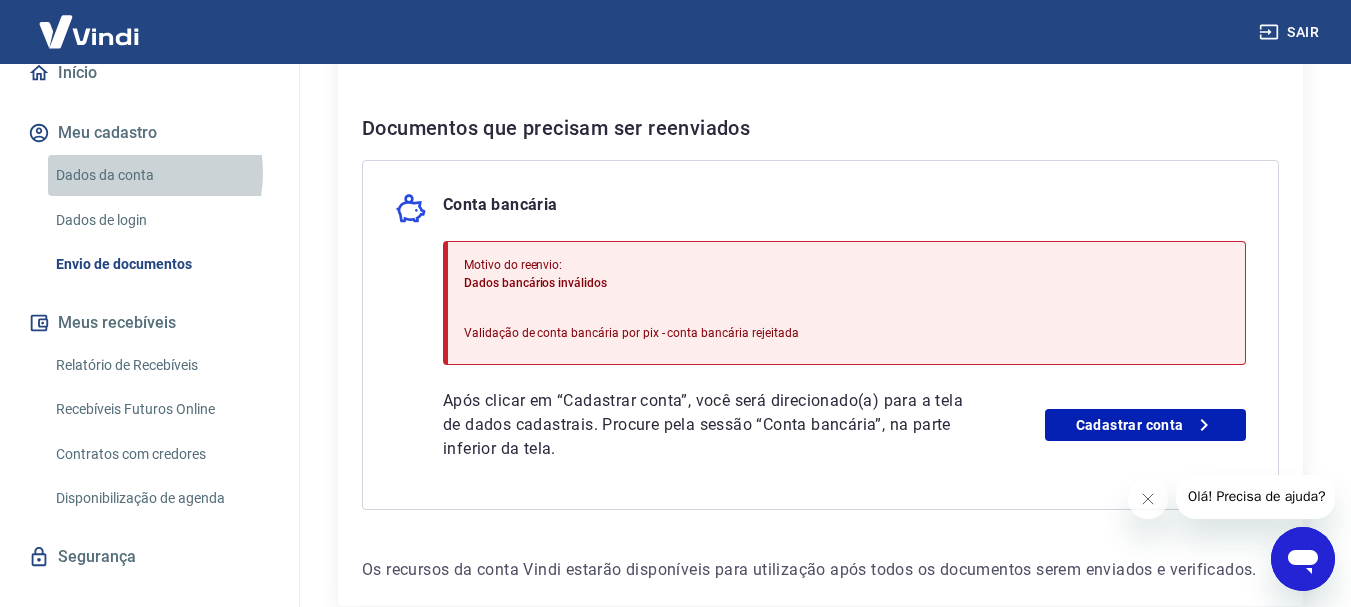 click on "Dados da conta" at bounding box center [161, 175] 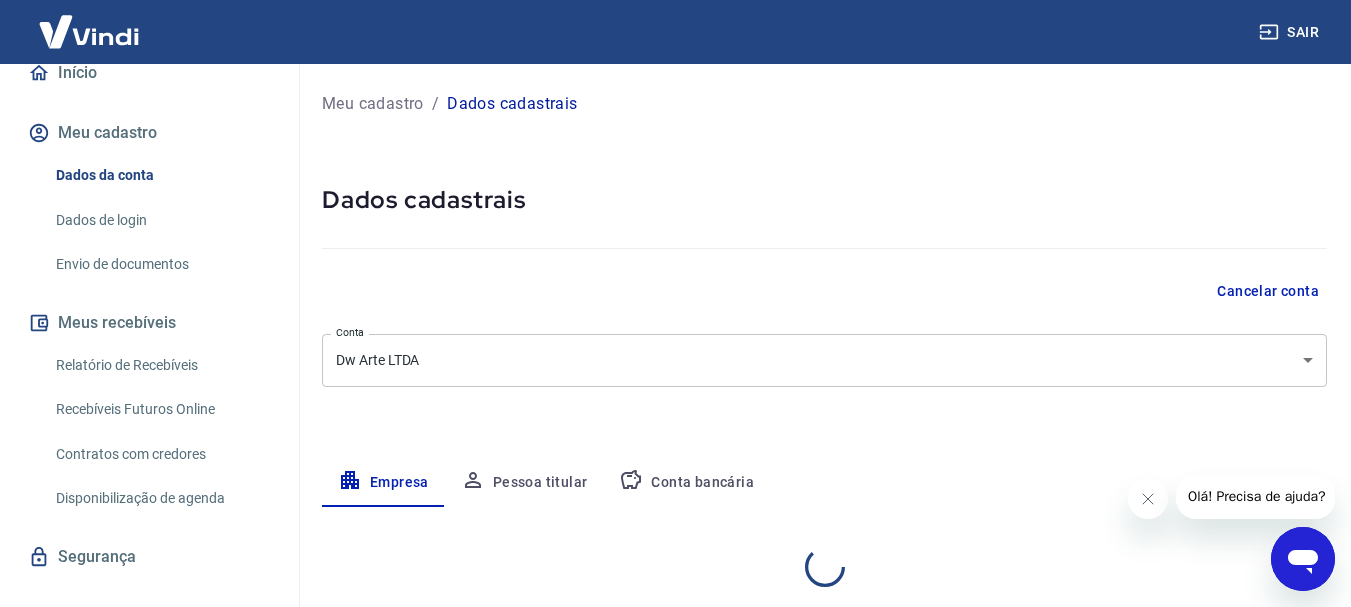 select on "PR" 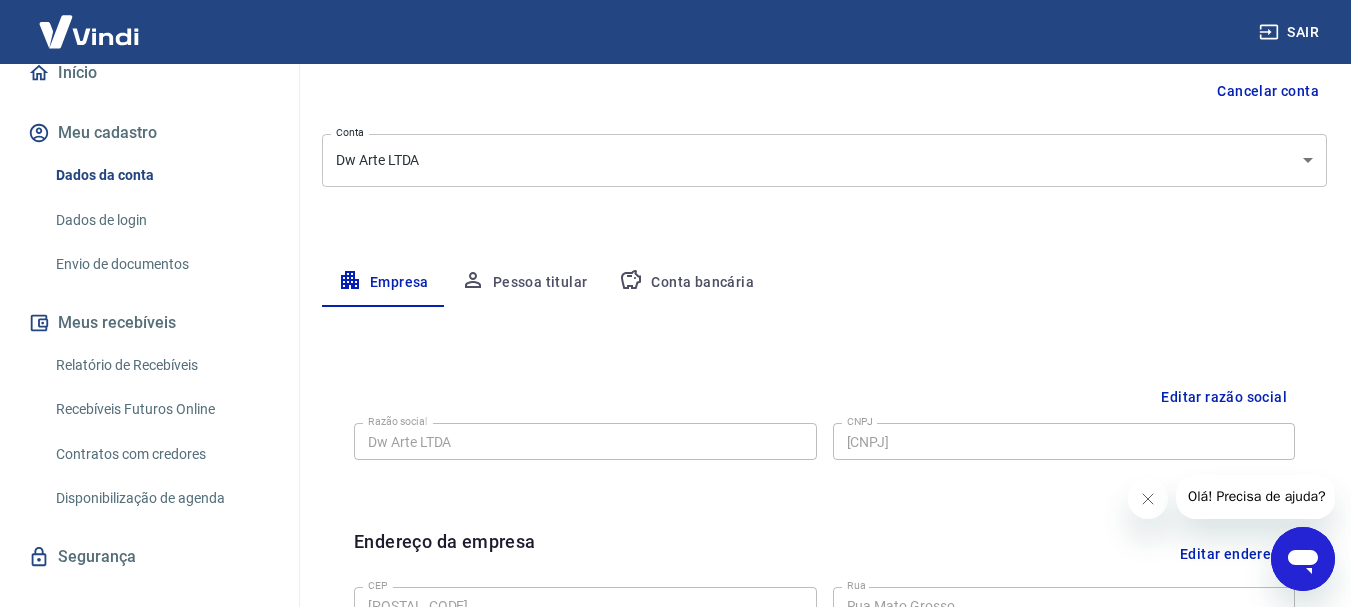 click on "Conta bancária" at bounding box center [686, 283] 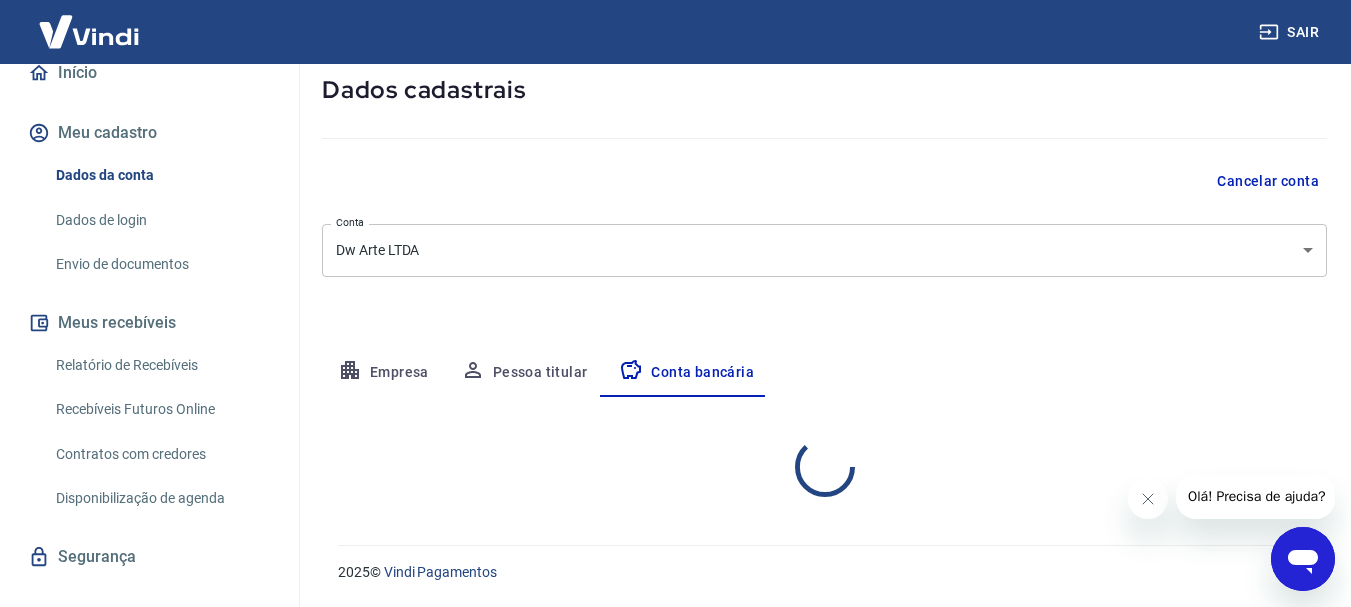 select on "1" 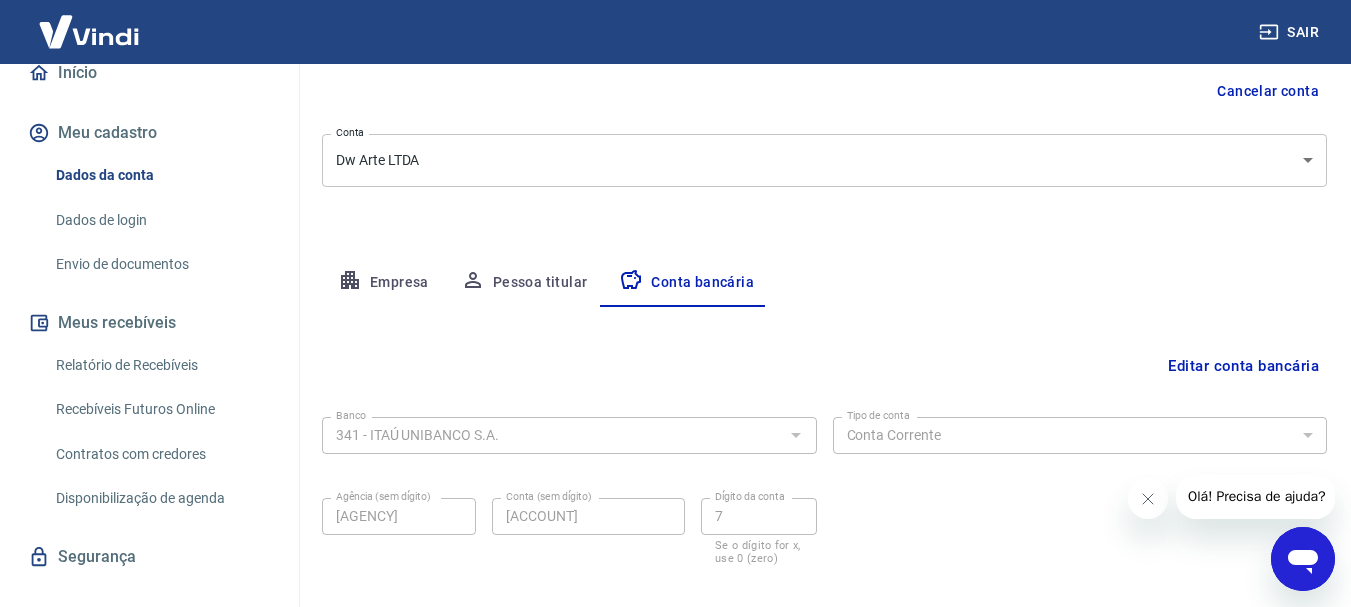scroll, scrollTop: 304, scrollLeft: 0, axis: vertical 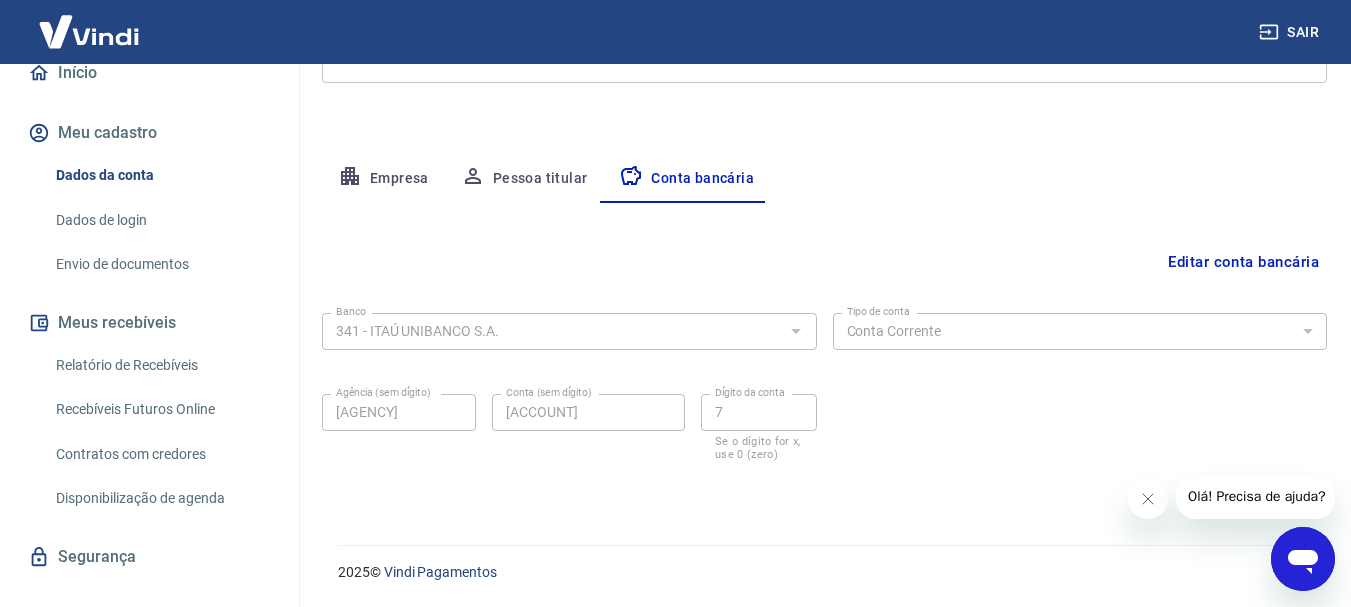 click on "Editar conta bancária" at bounding box center (1243, 262) 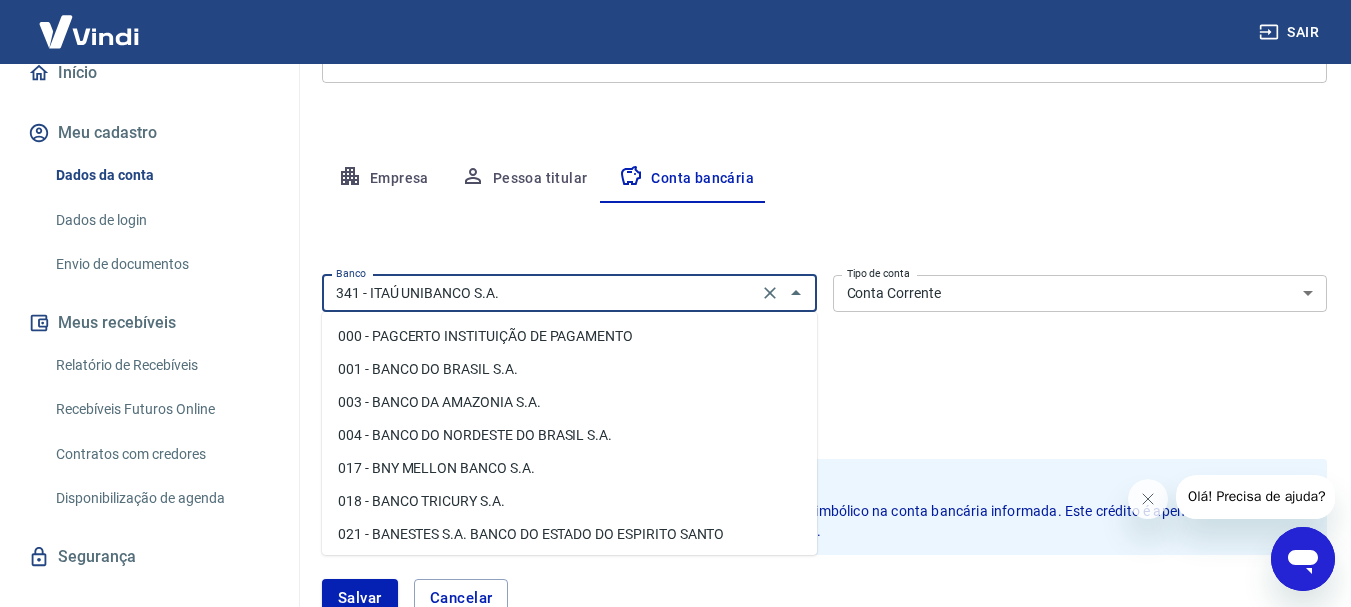 click on "341 - ITAÚ UNIBANCO S.A." at bounding box center (540, 293) 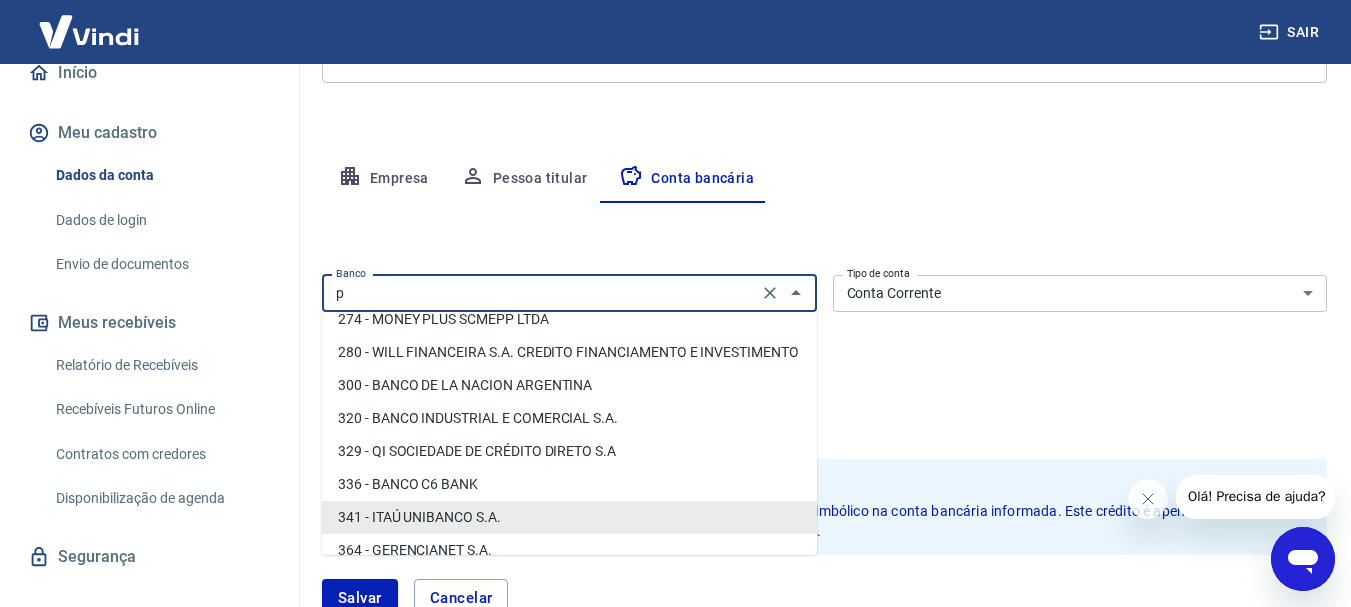 scroll, scrollTop: 0, scrollLeft: 0, axis: both 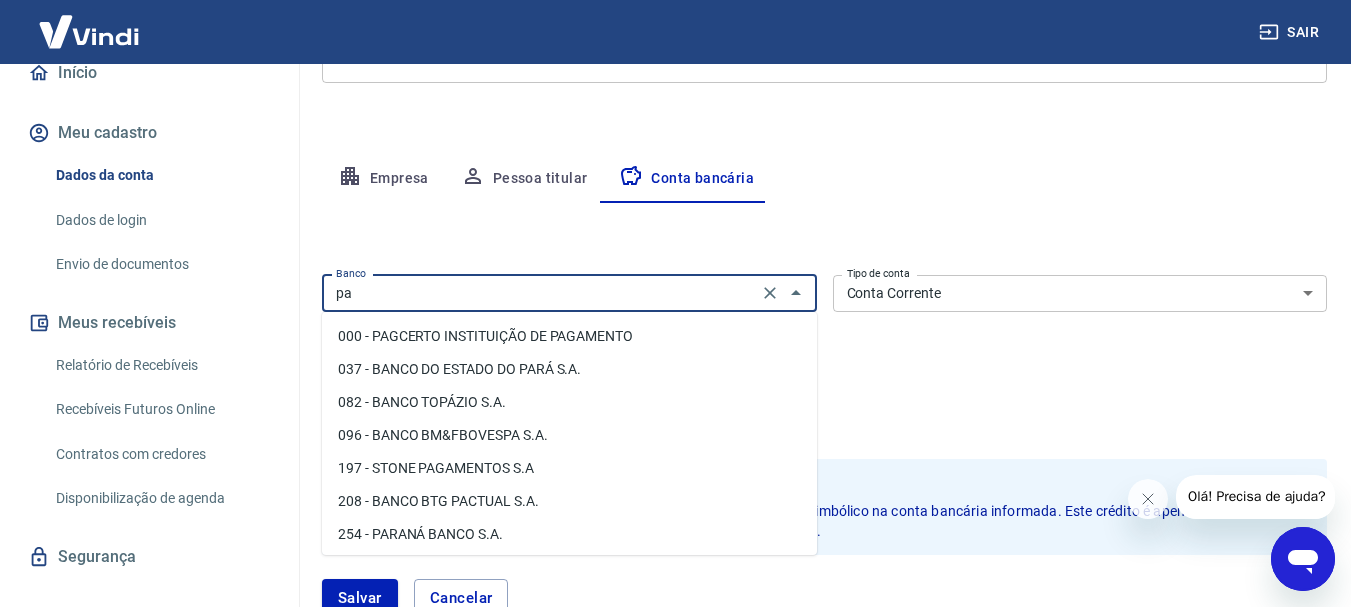 type on "p" 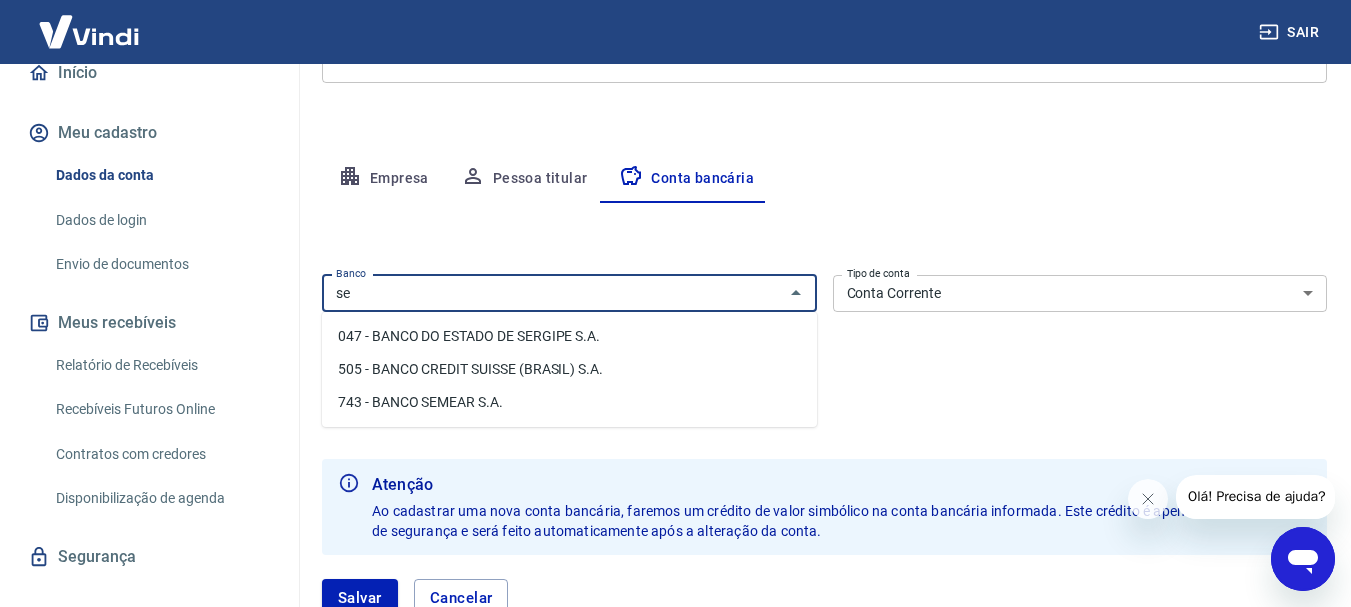 type on "s" 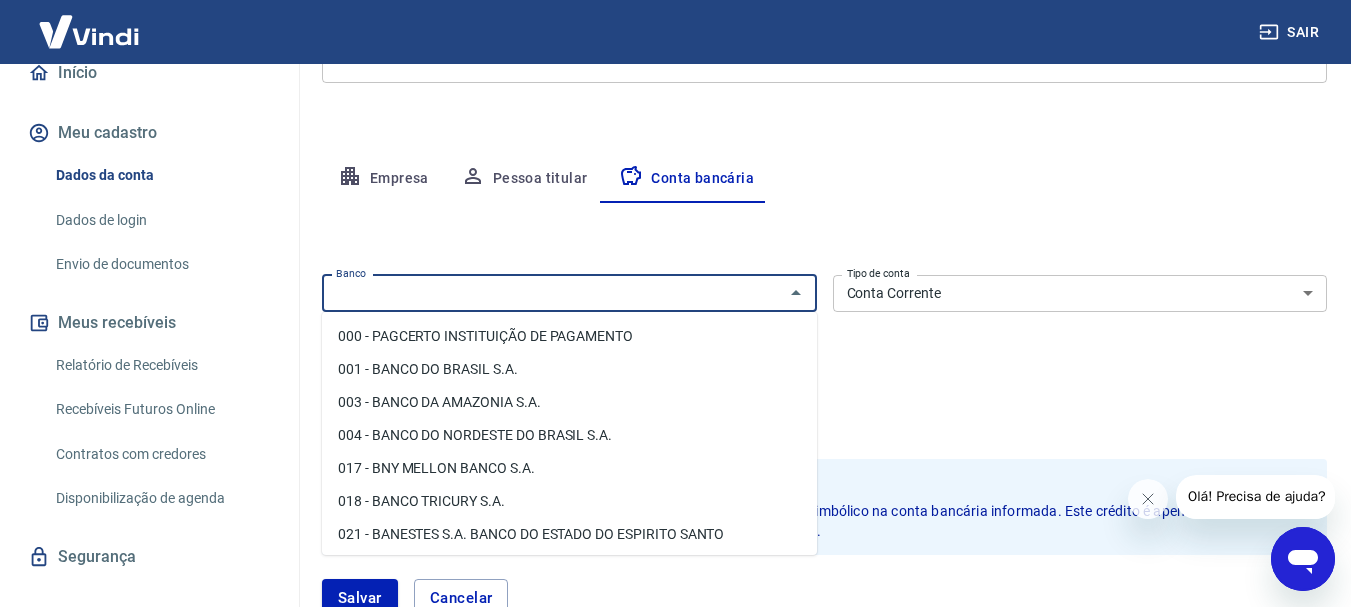 type 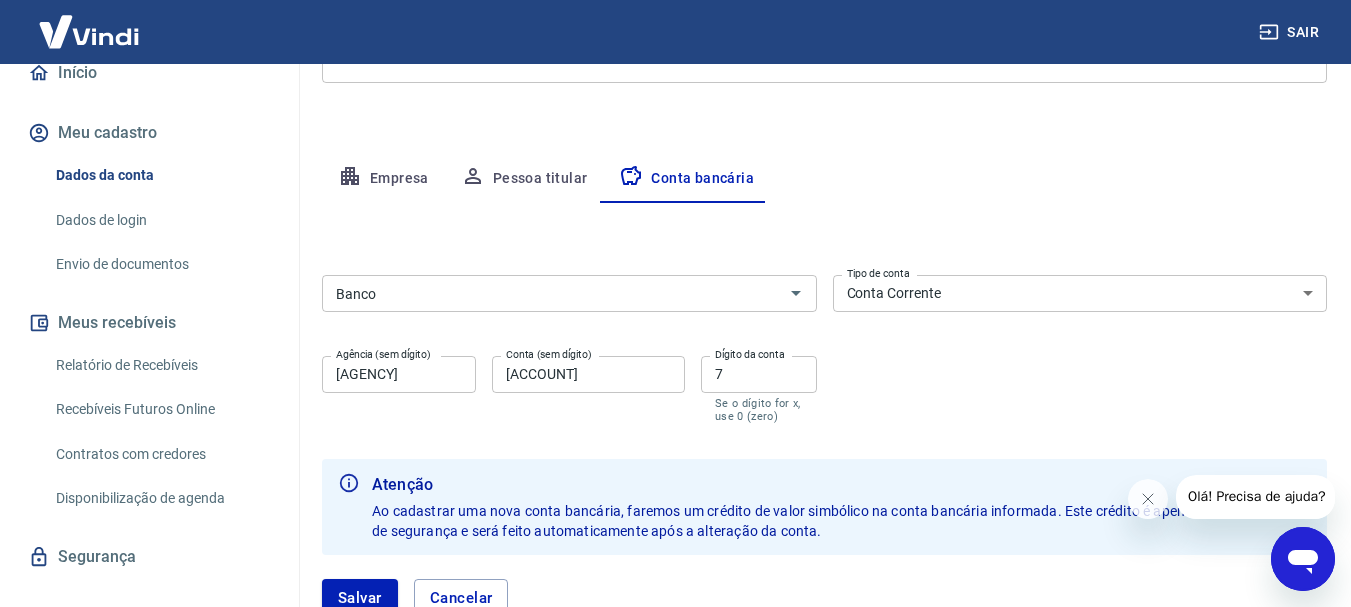 click on "Editar conta bancária Banco Banco Tipo de conta Conta Corrente Conta Poupança Tipo de conta Agência (sem dígito) [AGENCY] Agência (sem dígito) Conta (sem dígito) [ACCOUNT] Conta (sem dígito) Dígito da conta [DIGIT] Dígito da conta Se o dígito for x, use 0 (zero) Atenção Ao cadastrar uma nova conta bancária, faremos um crédito de valor simbólico na conta bancária informada. Este crédito é apenas para verificação de segurança e será feito automaticamente após a alteração da conta. Salvar Cancelar" at bounding box center (824, 422) 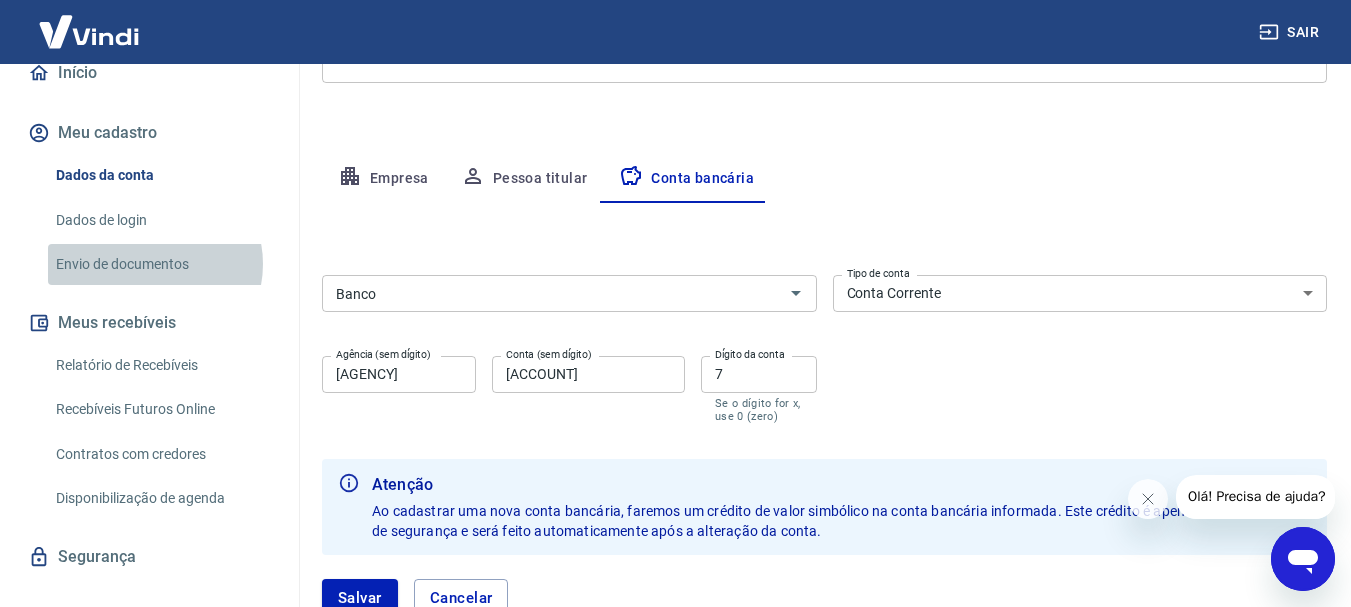 click on "Envio de documentos" at bounding box center (161, 264) 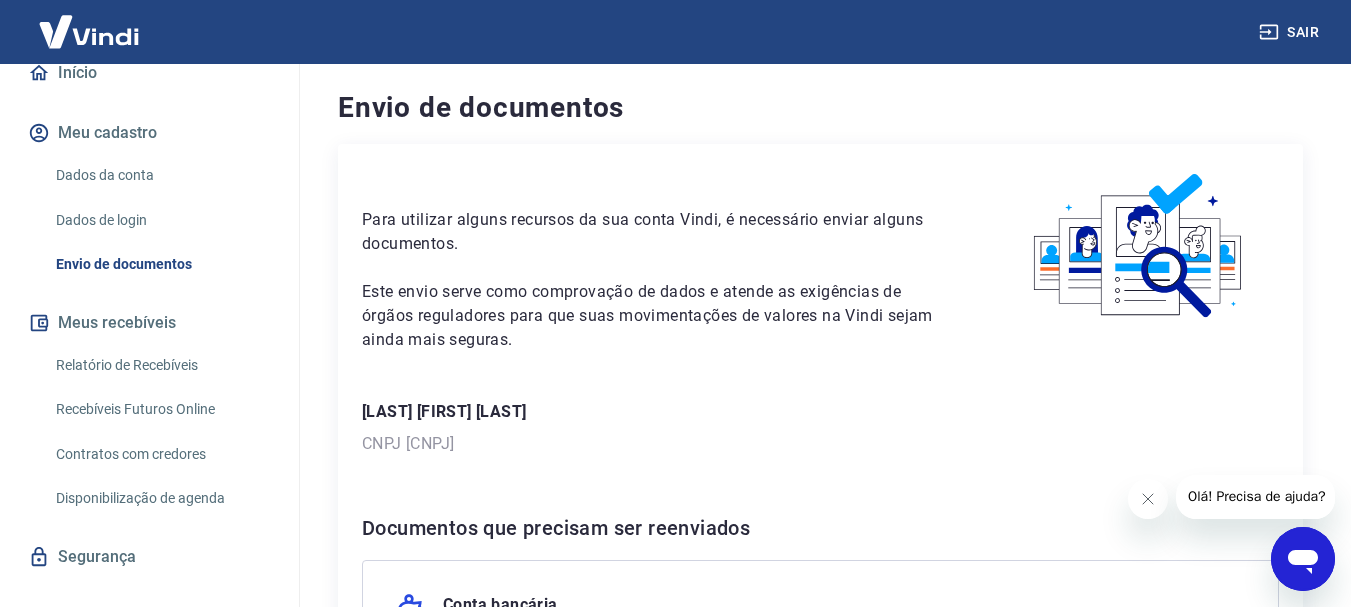scroll, scrollTop: 400, scrollLeft: 0, axis: vertical 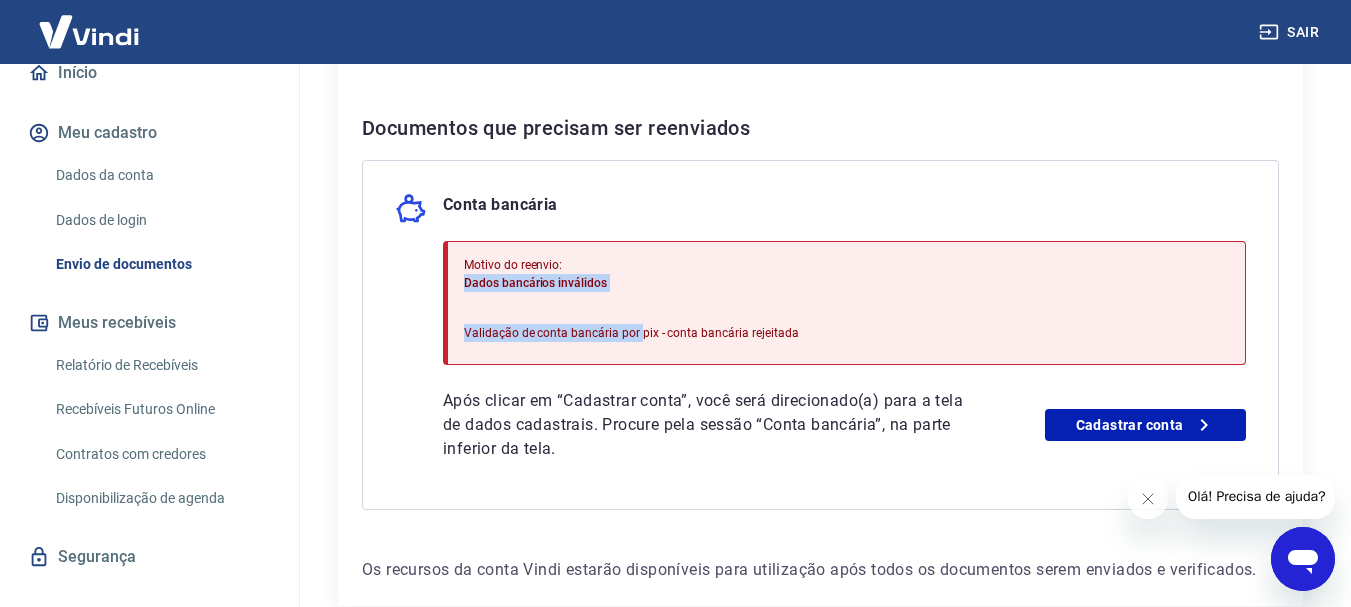 drag, startPoint x: 471, startPoint y: 286, endPoint x: 642, endPoint y: 324, distance: 175.17134 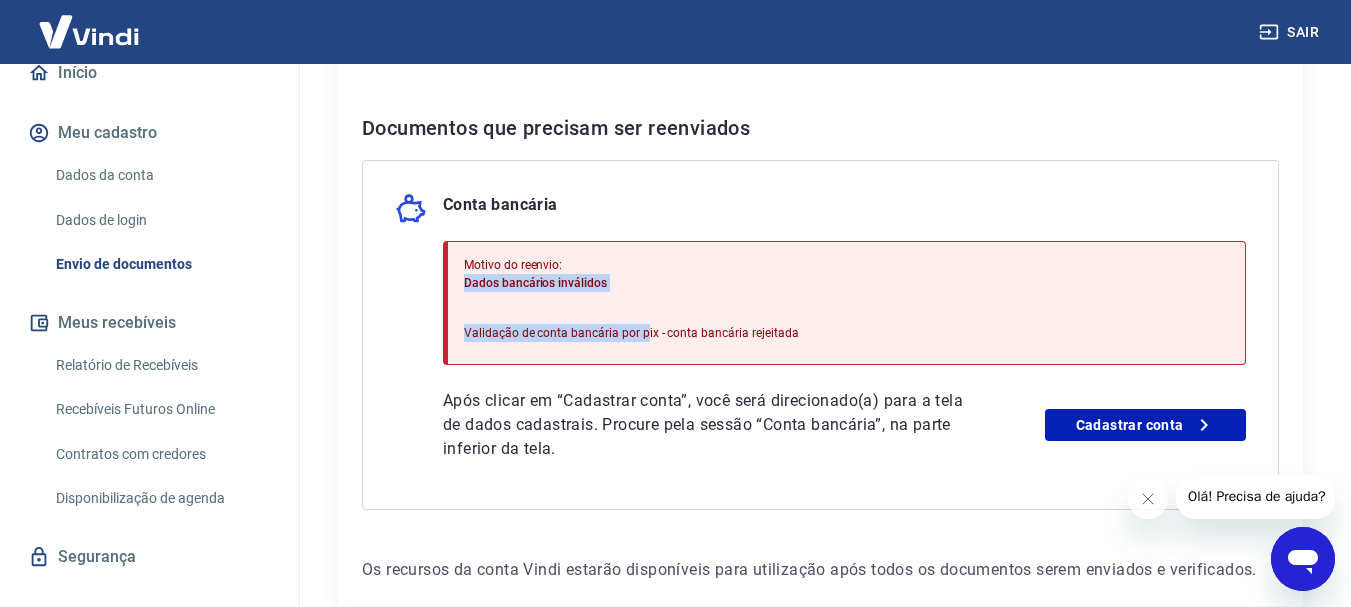 click on "Validação de conta bancária por pix - conta bancária rejeitada" at bounding box center (631, 333) 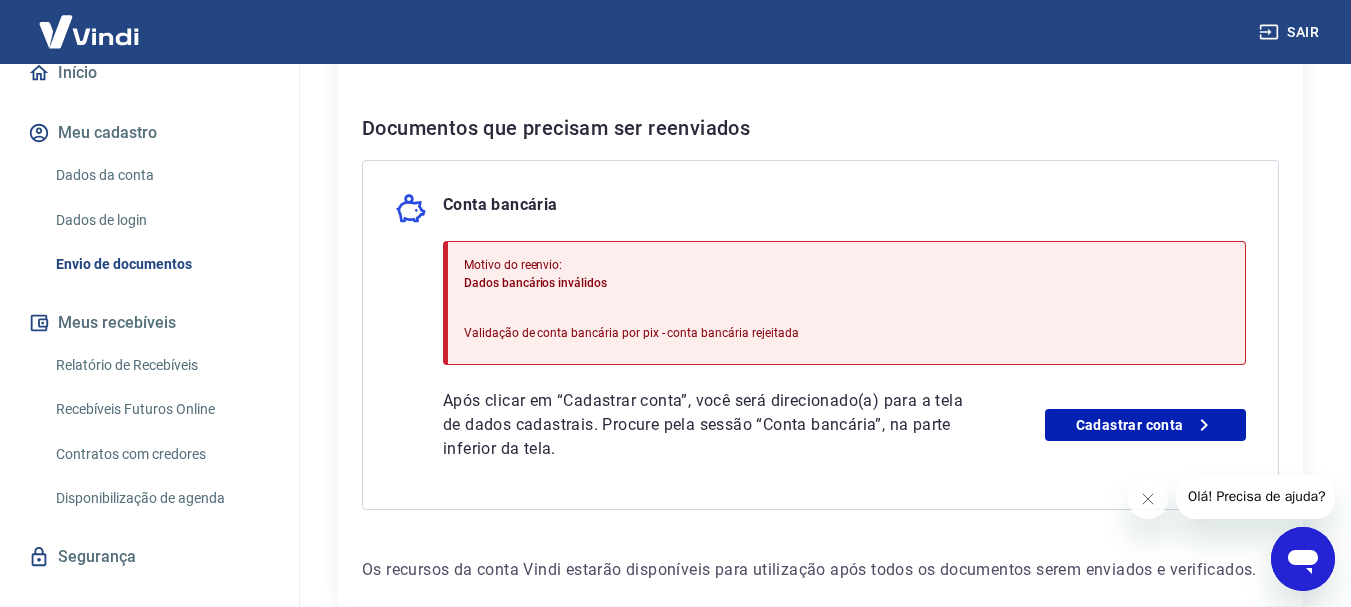 click on "Motivo do reenvio: Dados bancários inválidos Validação de conta bancária por pix - conta bancária rejeitada" at bounding box center [631, 303] 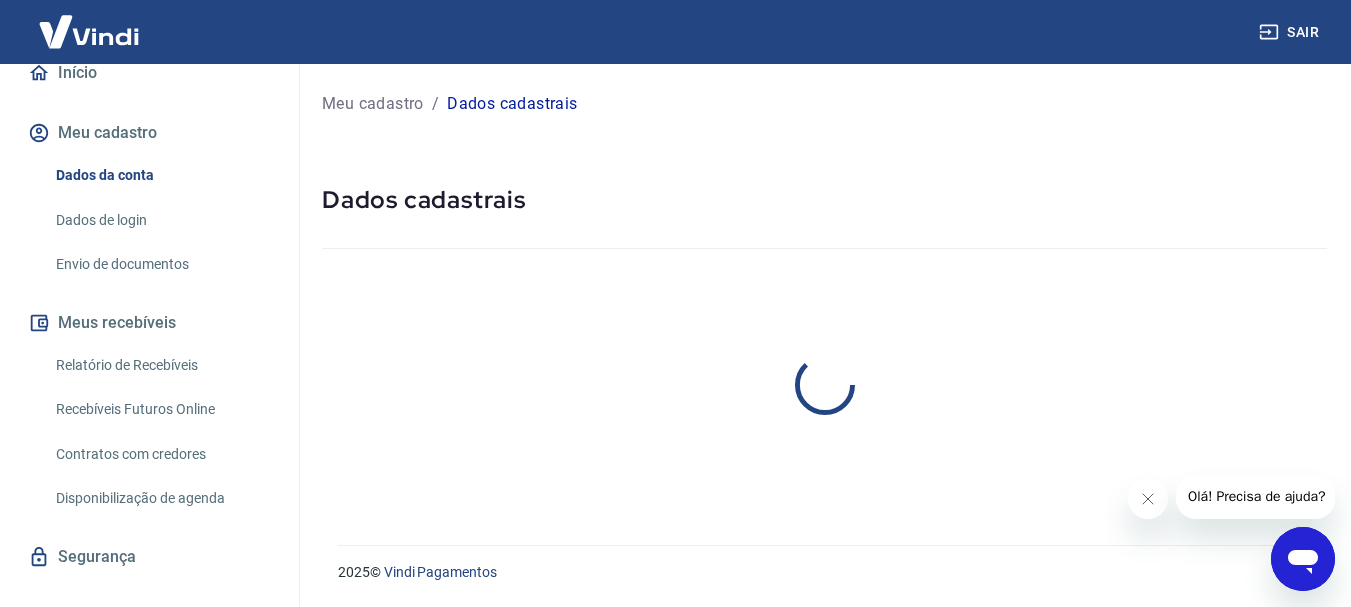 scroll, scrollTop: 0, scrollLeft: 0, axis: both 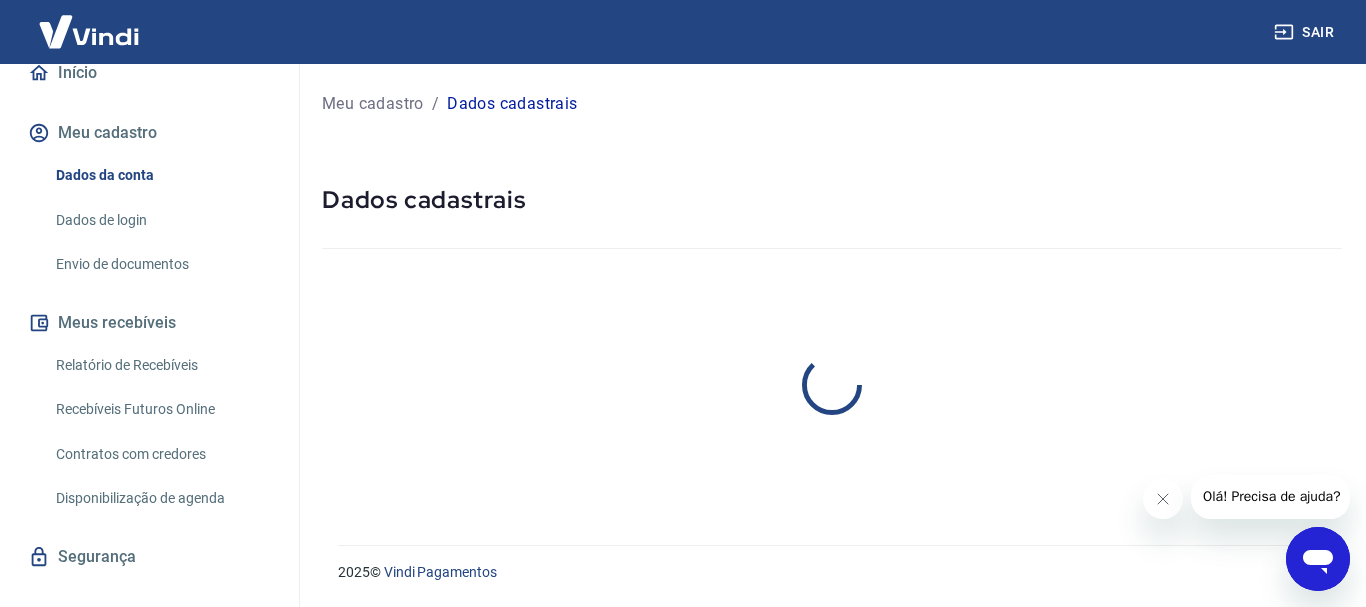 select on "PR" 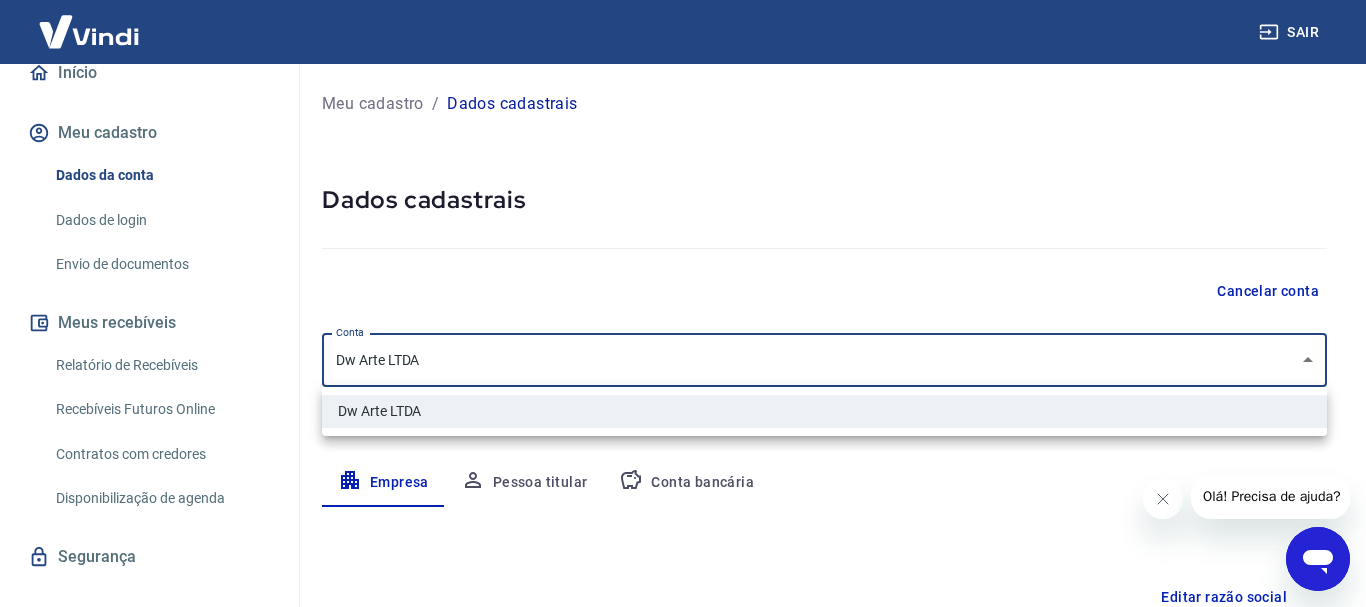 click on "Conta Dw Arte LTDA [object Object] Conta Empresa Pessoa titular Conta bancária Editar razão social Razão social Dw Arte LTDA Razão social CNPJ [CNPJ] CNPJ Endereço da empresa Editar endereço CEP [POSTAL_CODE] CEP Rua Rua Mato Grosso Rua Número 310 Número Complemento loja 134/135 Complemento Bairro Centro Bairro Cidade [CITY] Cidade Estado Acre Alagoas Amapá Amazonas Bahia Ceará Distrito Federal Espírito Santo Goiás Maranhão Mato Grosso Mato Grosso do Sul Minas Gerais Pará Paraíba Paraná Pernambuco Piauí Rio de Janeiro Rio Grande do Norte Rio Grande do Sul Rondônia Roraima Santa Catarina São Paulo Sergipe Tocantins Estado Dados da empresa Nome fantasia 2025" at bounding box center (683, 303) 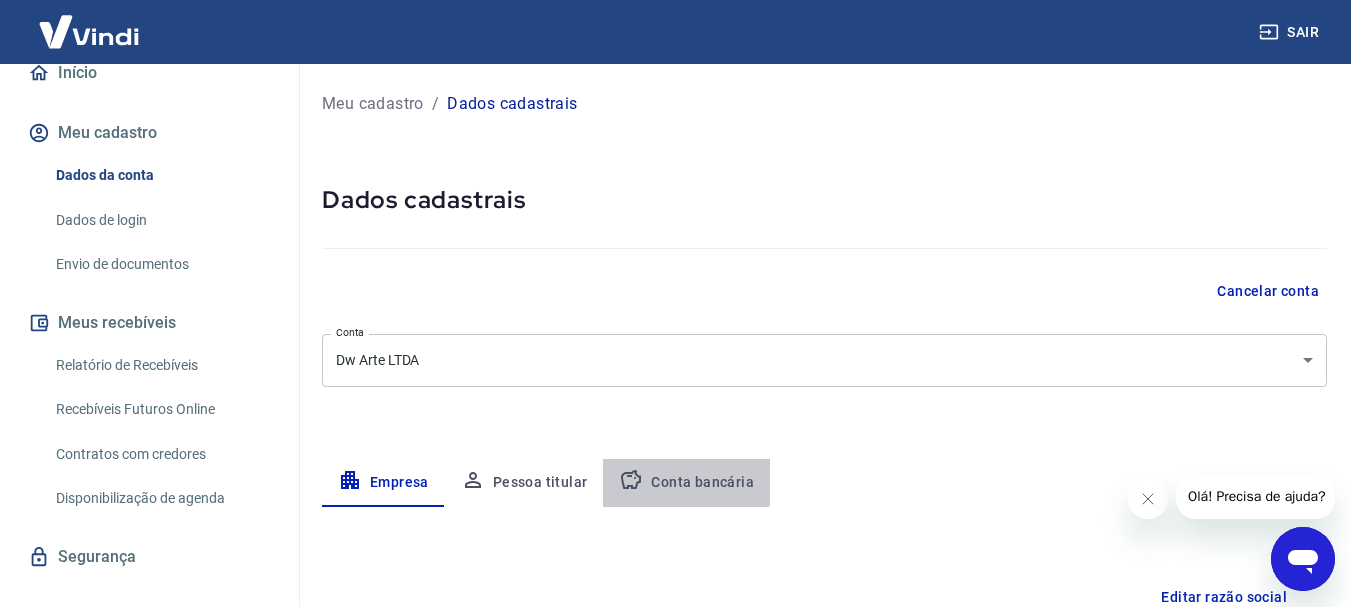 click on "Conta bancária" at bounding box center (686, 483) 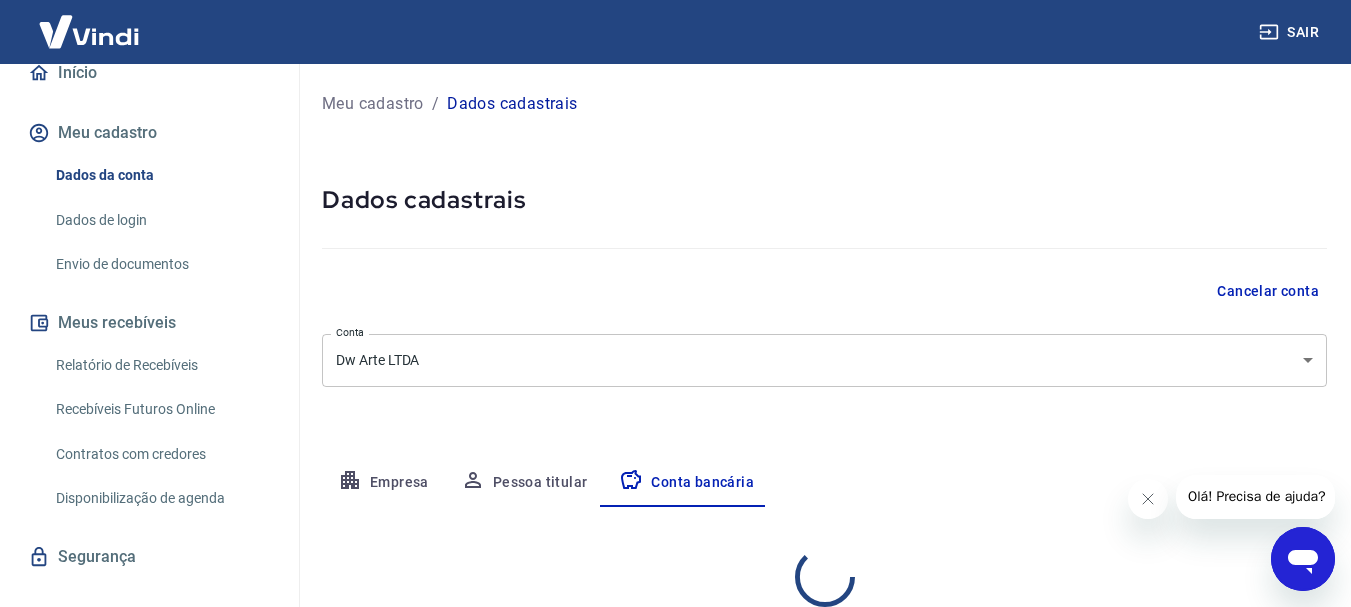 select on "1" 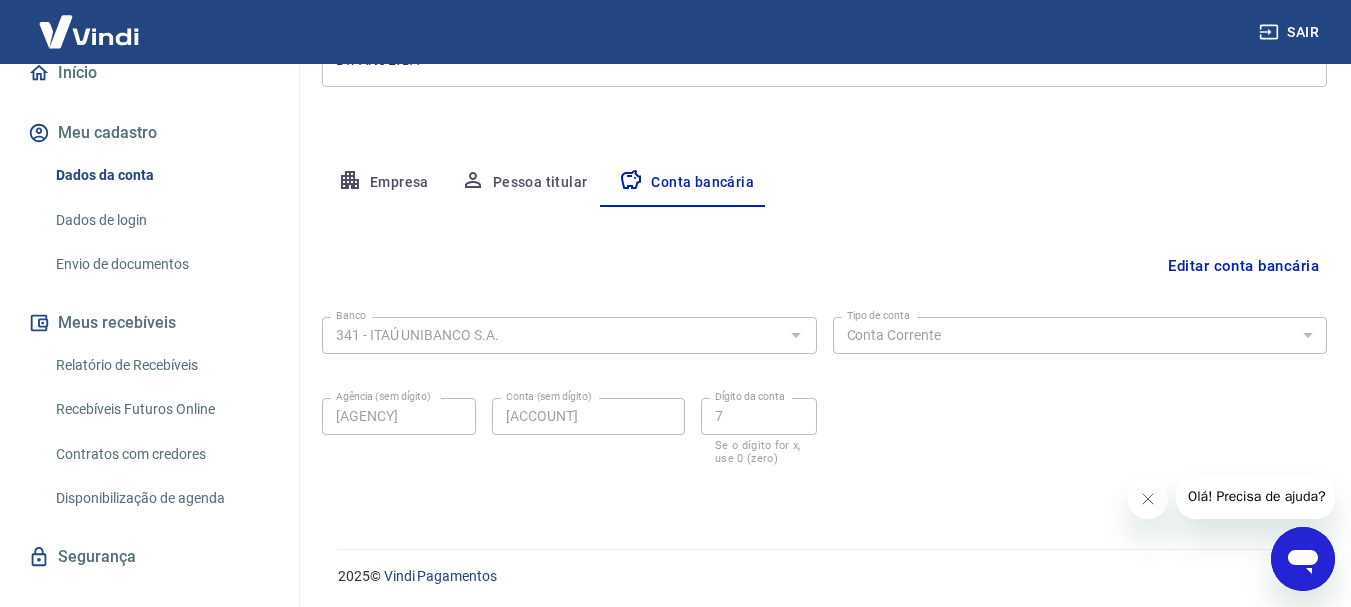 scroll, scrollTop: 304, scrollLeft: 0, axis: vertical 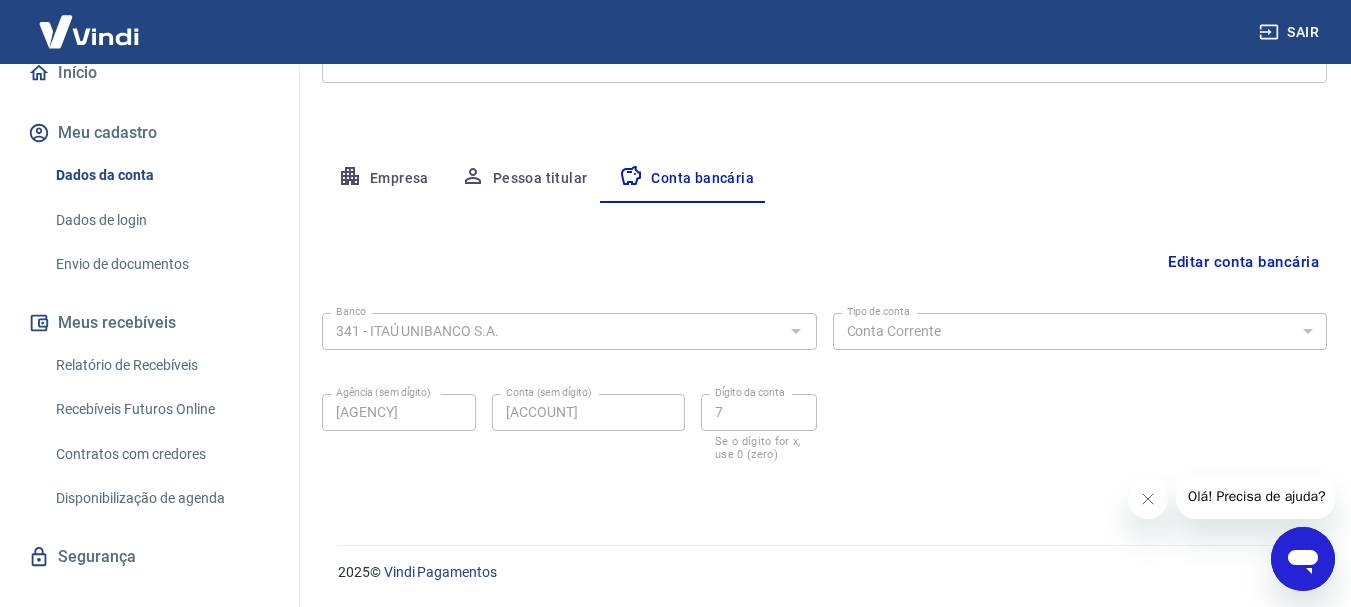 drag, startPoint x: 546, startPoint y: 402, endPoint x: 1005, endPoint y: 434, distance: 460.1141 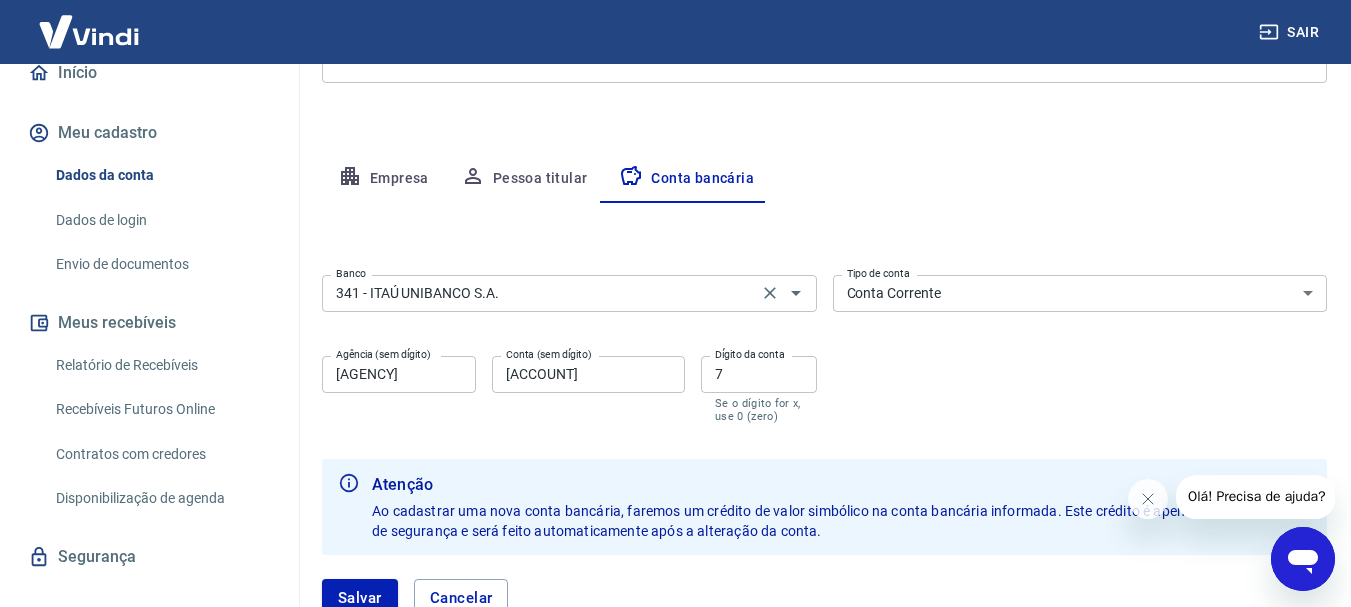 click on "341 - ITAÚ UNIBANCO S.A. Banco" at bounding box center (569, 293) 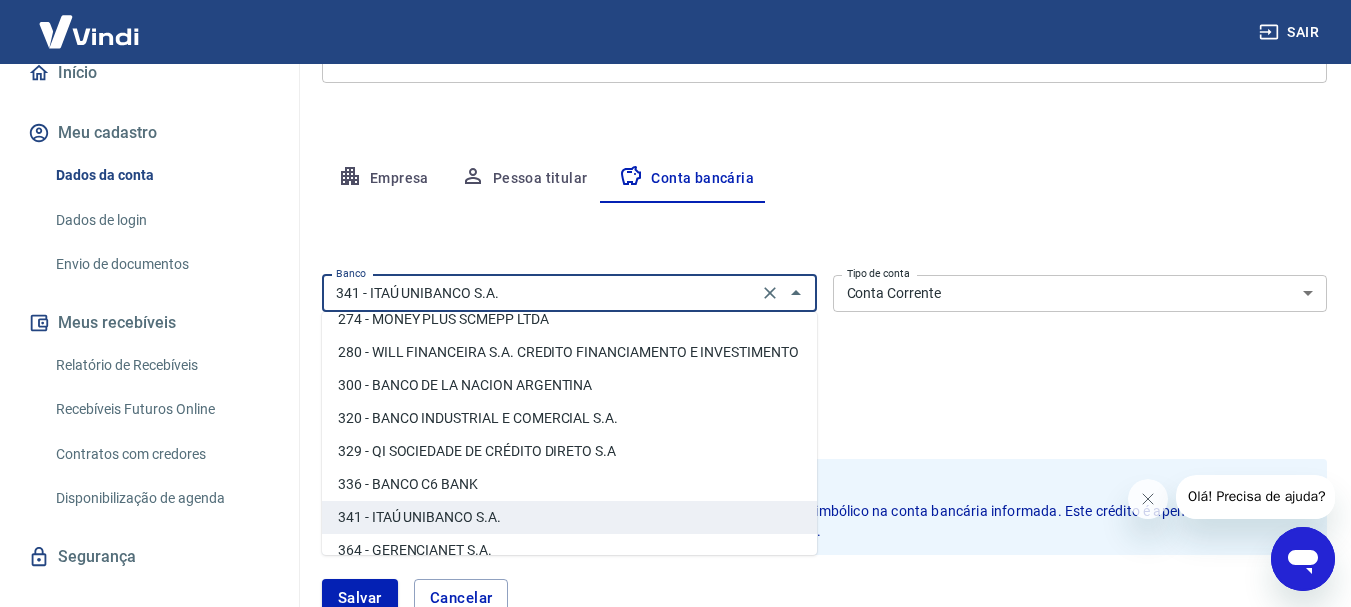 scroll, scrollTop: 1887, scrollLeft: 0, axis: vertical 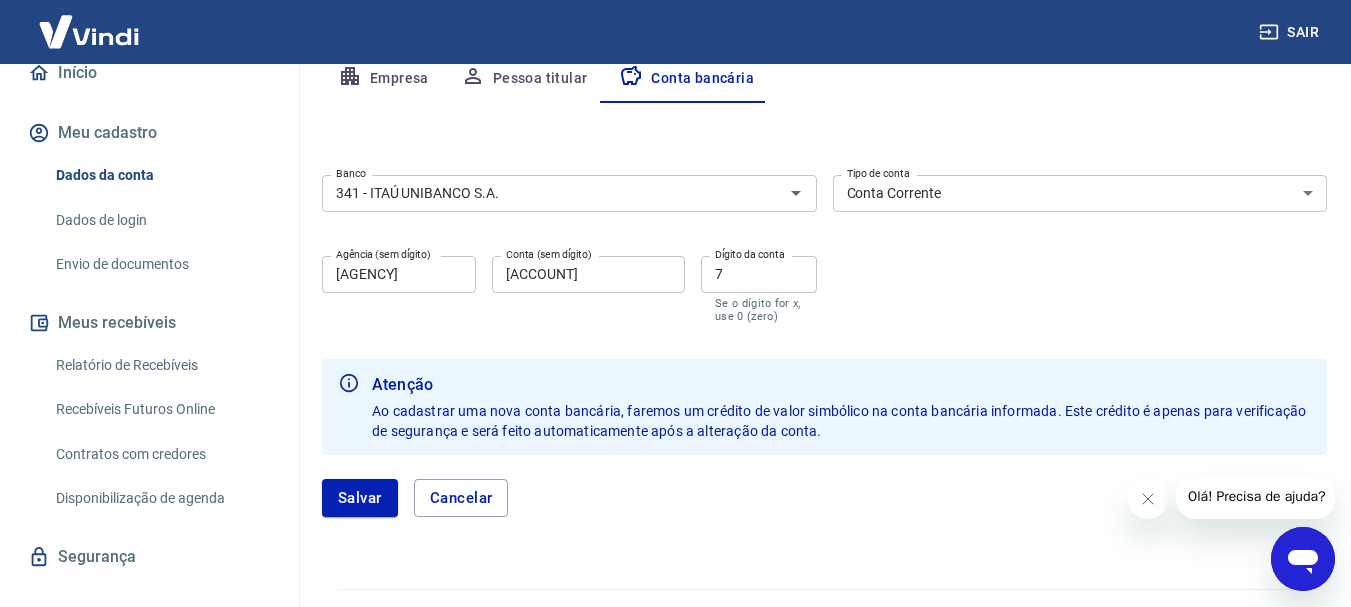click on "Banco 341 - ITAÚ UNIBANCO S.A. Banco Tipo de conta Conta Corrente Conta Poupança Tipo de conta Agência (sem dígito) [AGENCY] Agência (sem dígito) Conta (sem dígito) [ACCOUNT] Conta (sem dígito) Dígito da conta [DIGIT] Dígito da conta Se o dígito for x, use 0 (zero)" at bounding box center [824, 247] 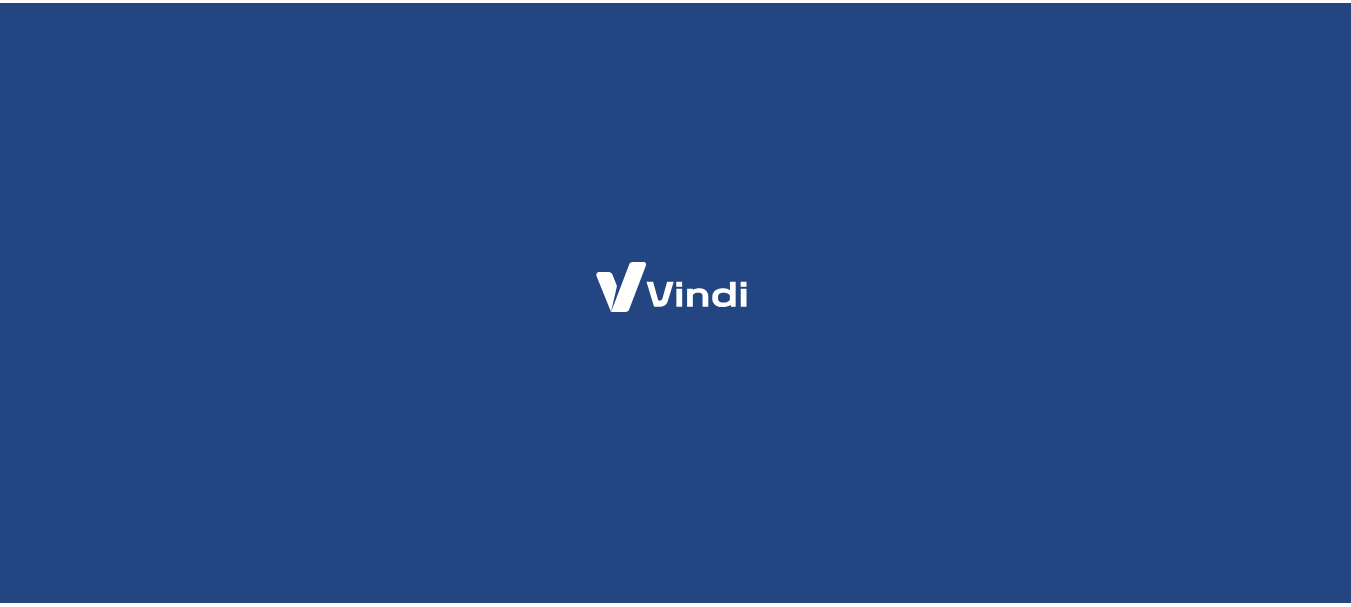 scroll, scrollTop: 0, scrollLeft: 0, axis: both 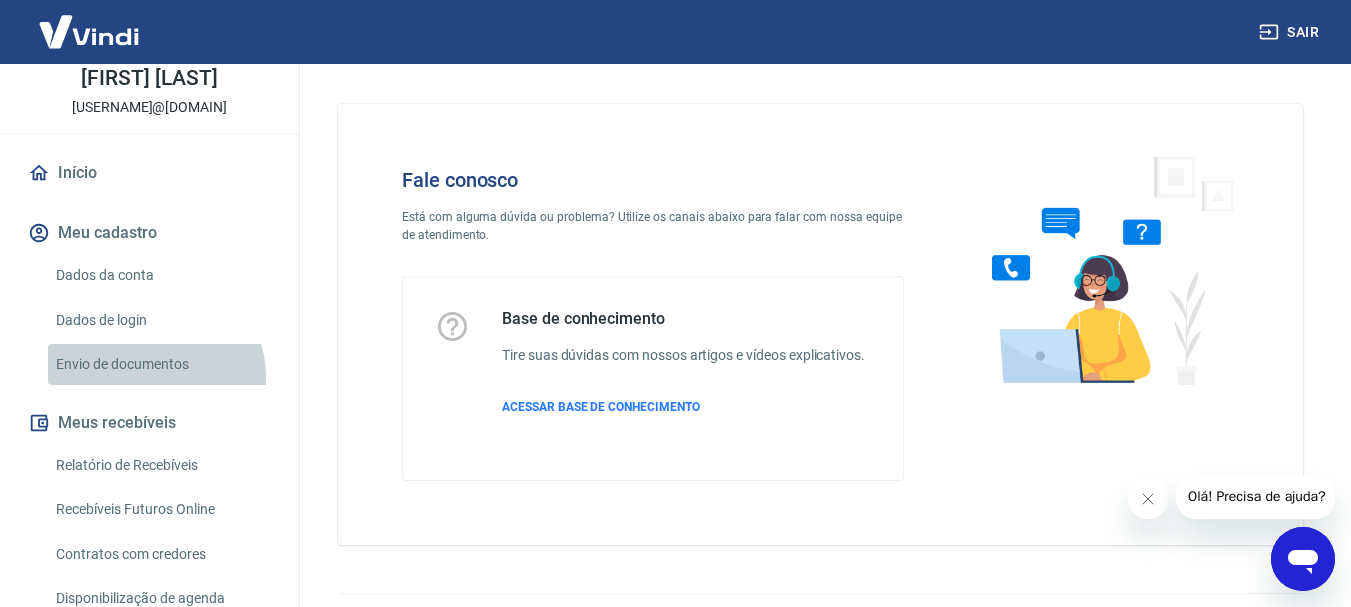 click on "Envio de documentos" at bounding box center [161, 364] 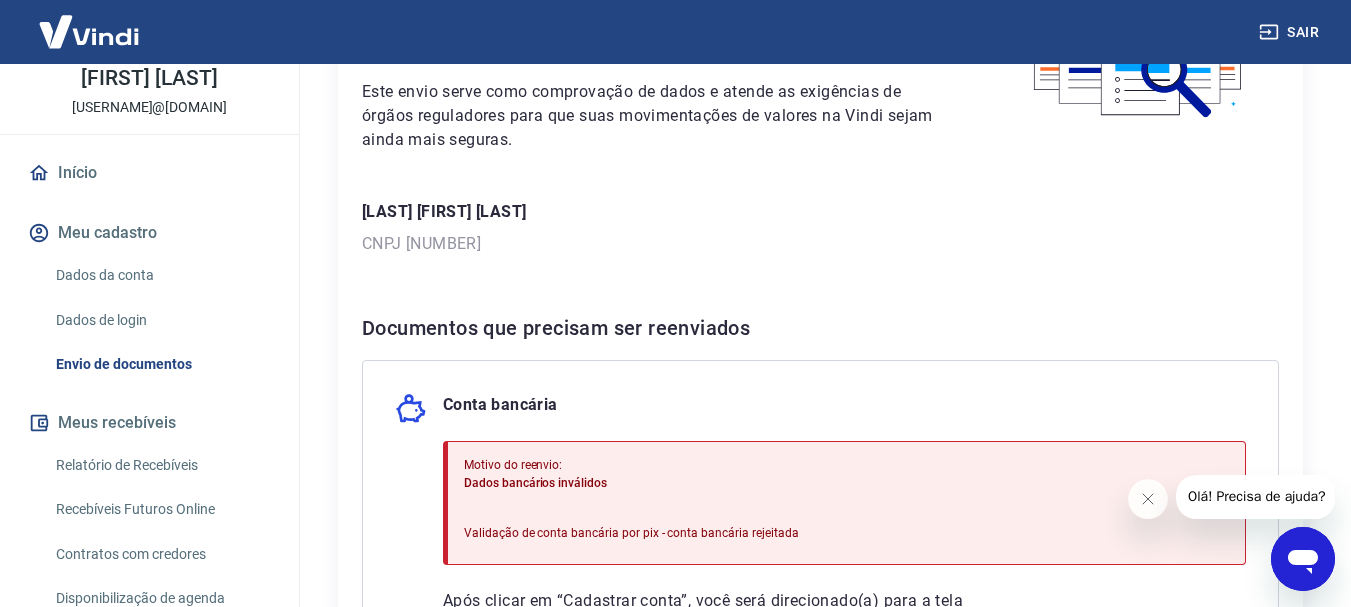 scroll, scrollTop: 300, scrollLeft: 0, axis: vertical 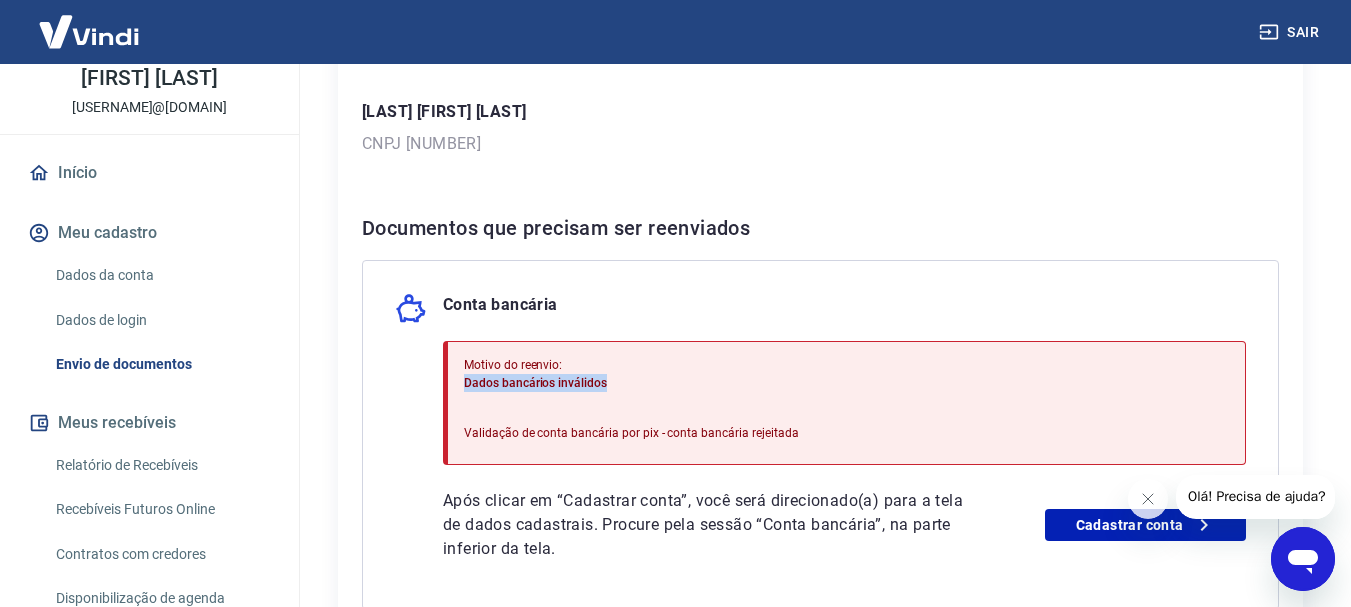 drag, startPoint x: 623, startPoint y: 380, endPoint x: 443, endPoint y: 384, distance: 180.04443 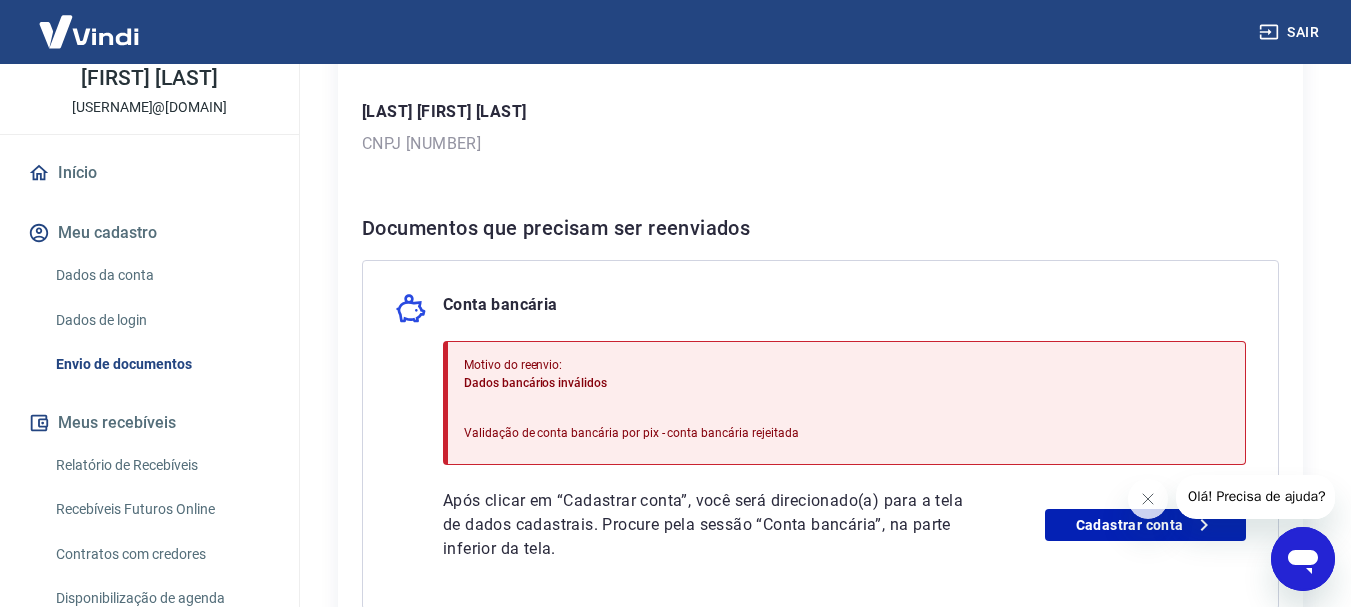 click on "Conta bancária" at bounding box center [820, 309] 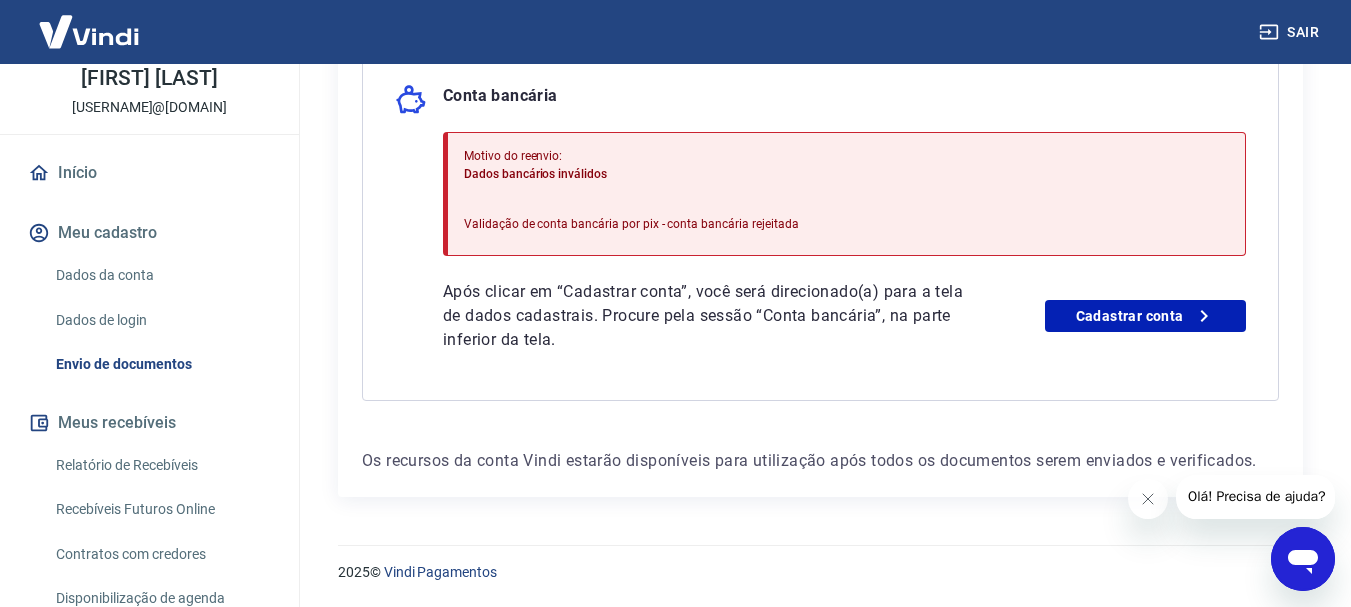 scroll, scrollTop: 309, scrollLeft: 0, axis: vertical 